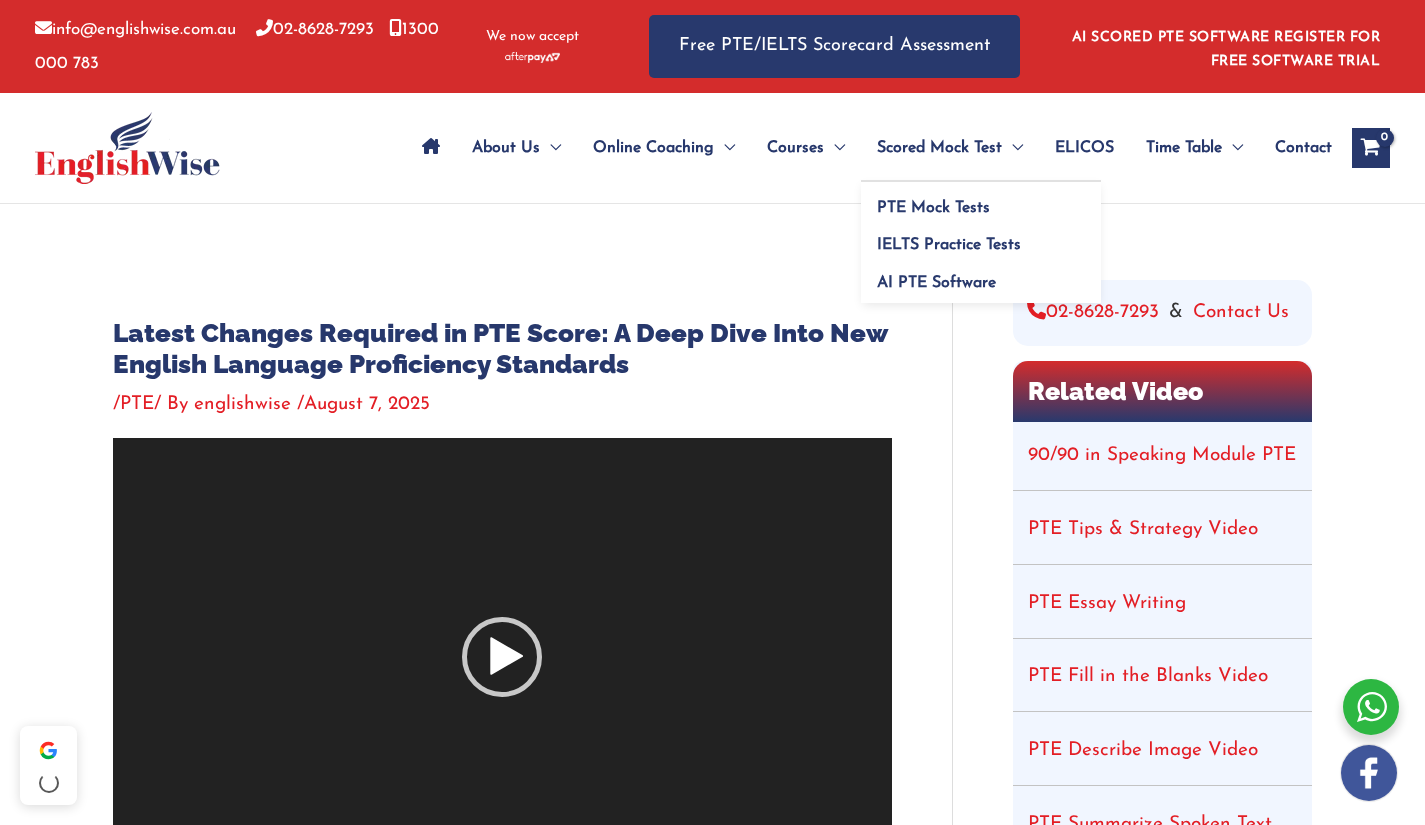 scroll, scrollTop: 0, scrollLeft: 0, axis: both 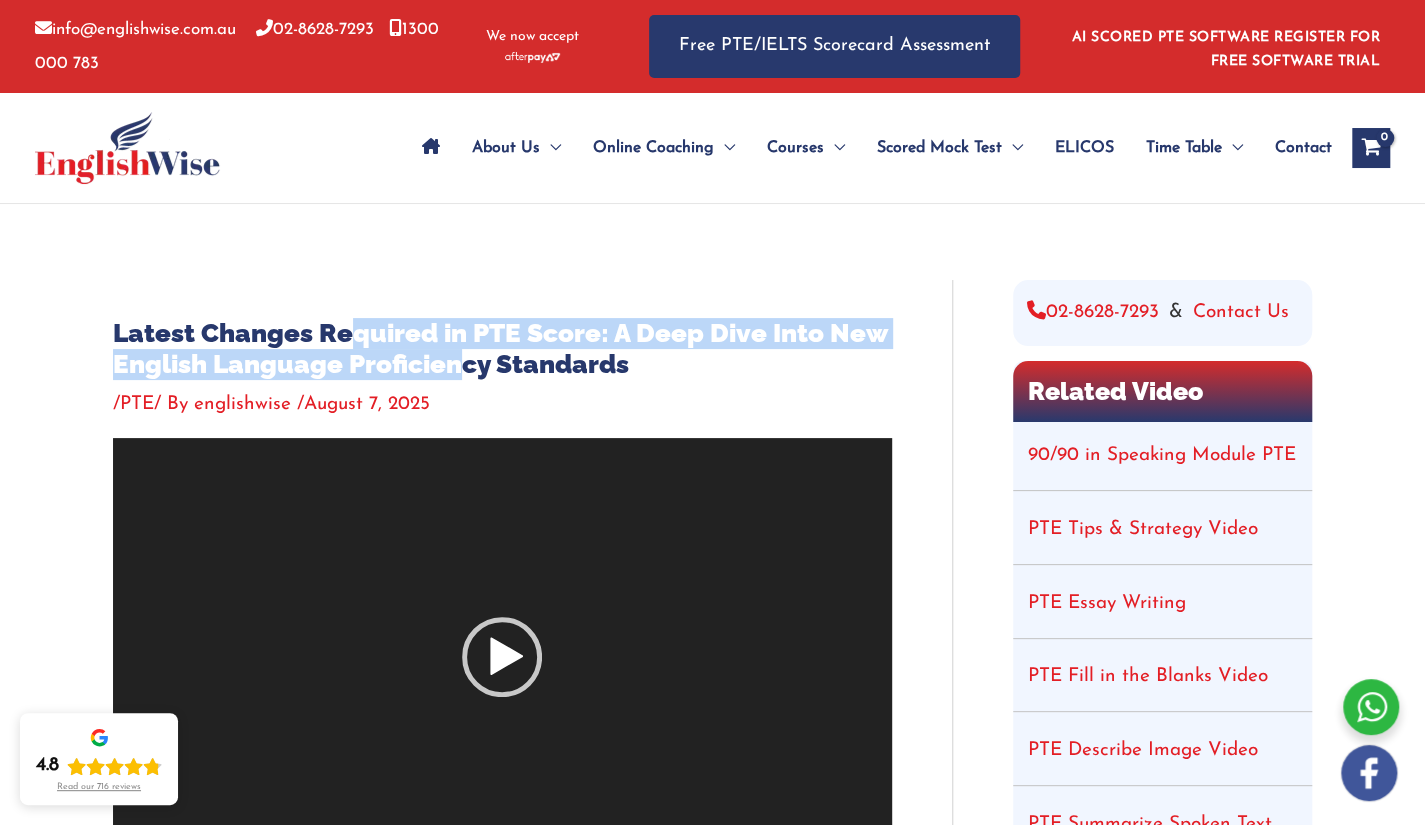 drag, startPoint x: 351, startPoint y: 337, endPoint x: 543, endPoint y: 361, distance: 193.49419 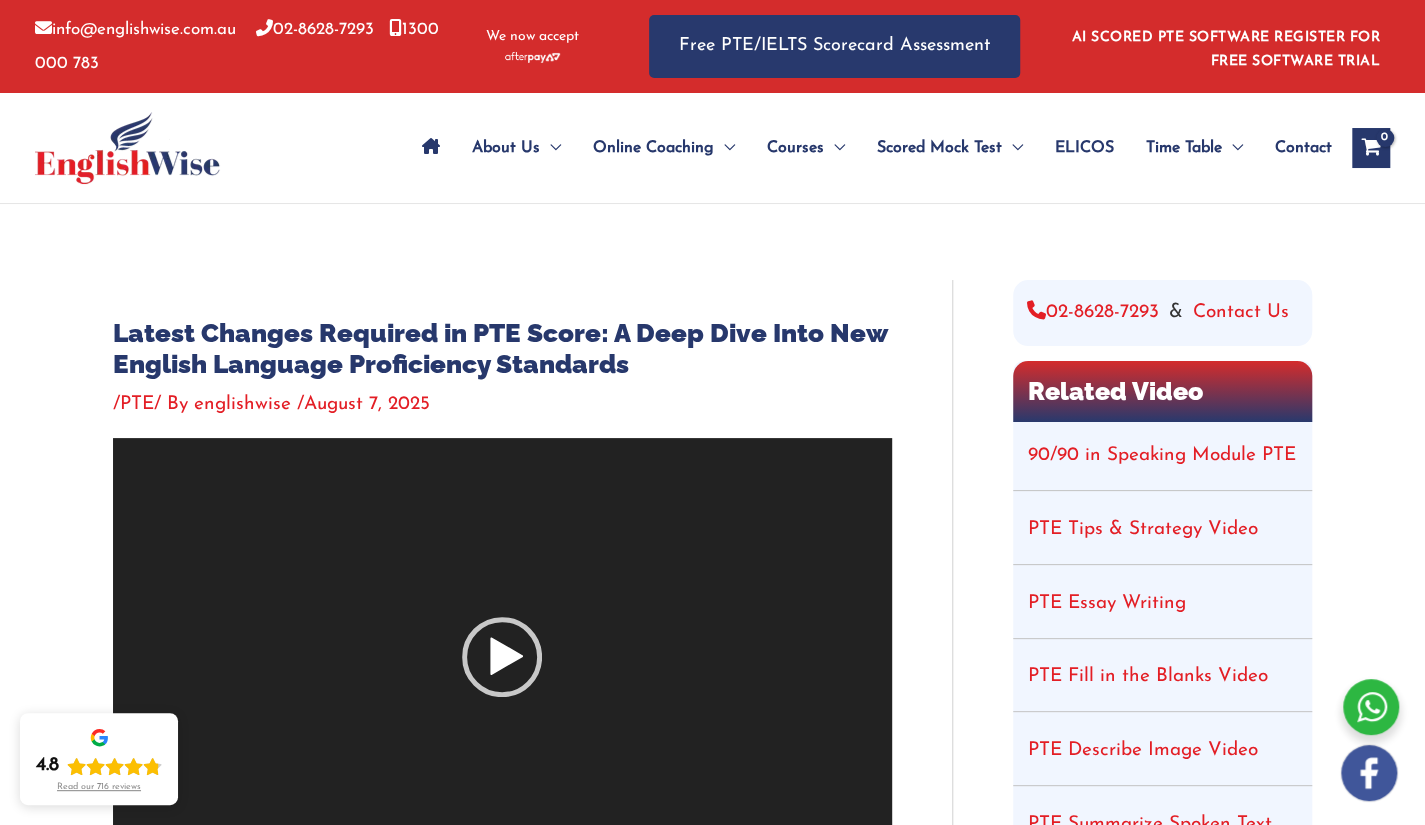 click on "Latest Changes Required in PTE Score: A Deep Dive Into New English Language Proficiency Standards" at bounding box center [502, 349] 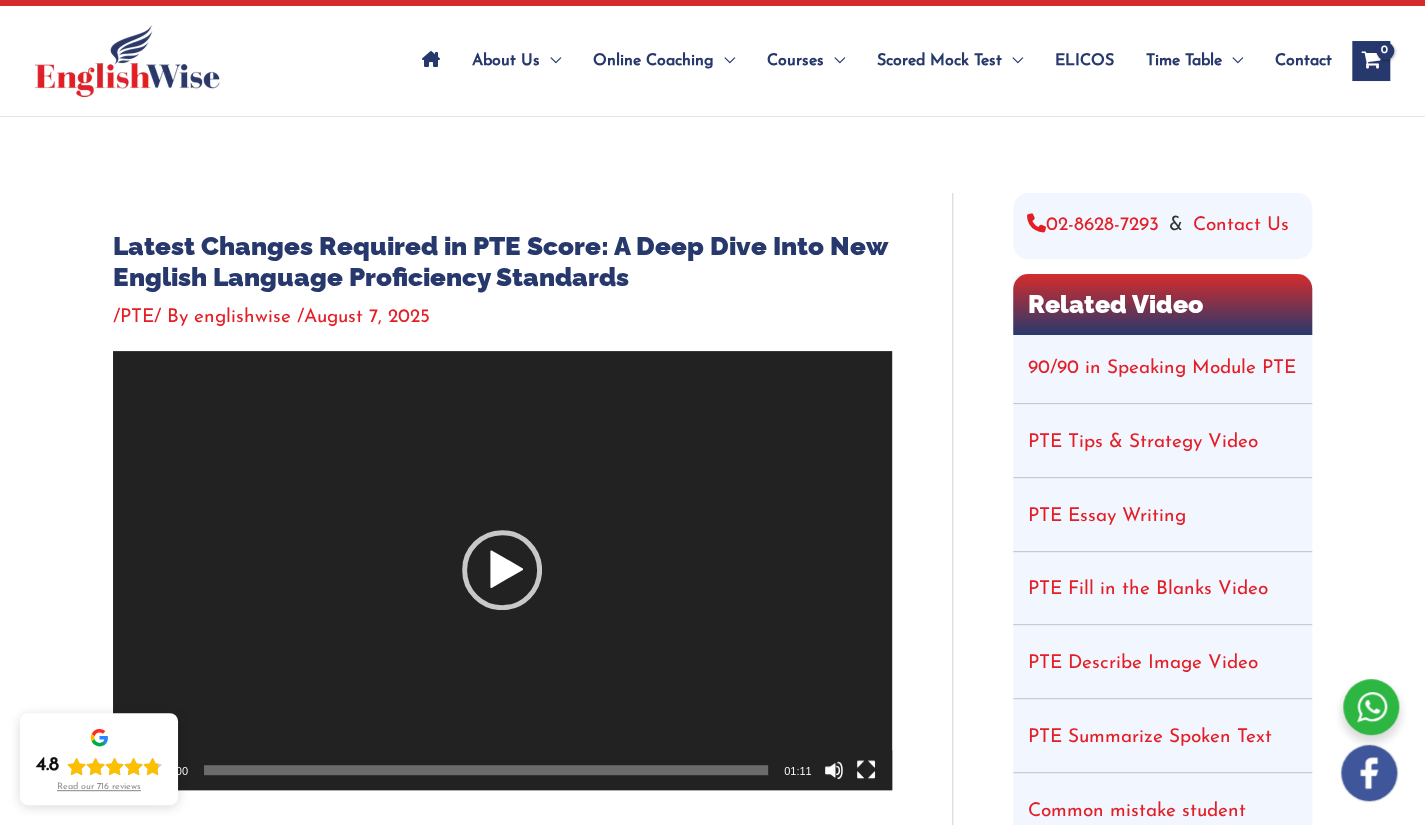 scroll, scrollTop: 81, scrollLeft: 0, axis: vertical 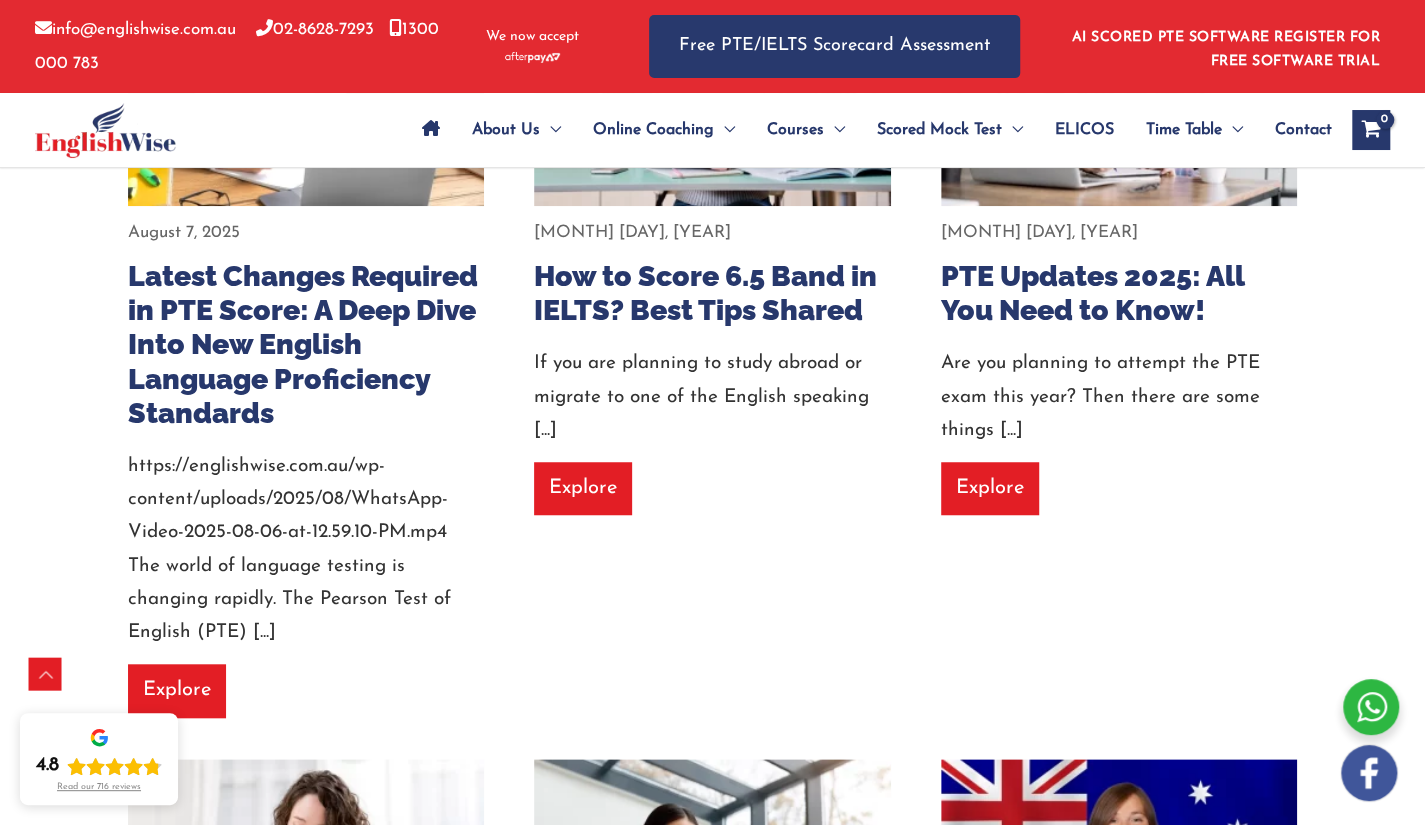 click on "info@[DOMAIN]       [PHONE]      [PHONE] We now accept   Free PTE/IELTS Scorecard Assessment AI SCORED PTE SOFTWARE REGISTER FOR FREE SOFTWARE TRIAL PTE SOFTWARE  Login  Register IELTS SOFTWARE  Login  Register Register for Free Software Trial" at bounding box center [712, 46] 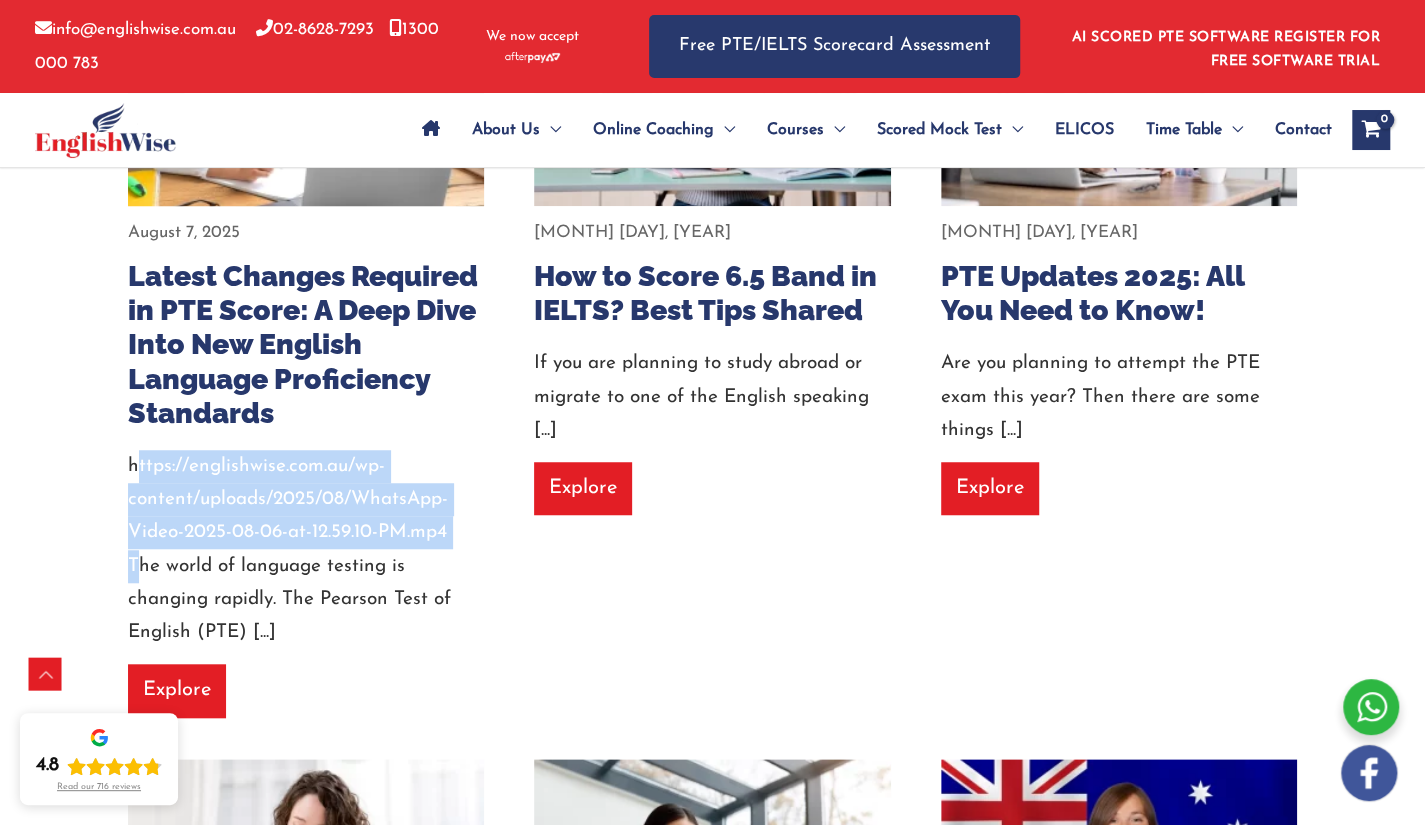 drag, startPoint x: 123, startPoint y: 470, endPoint x: 452, endPoint y: 543, distance: 337.0015 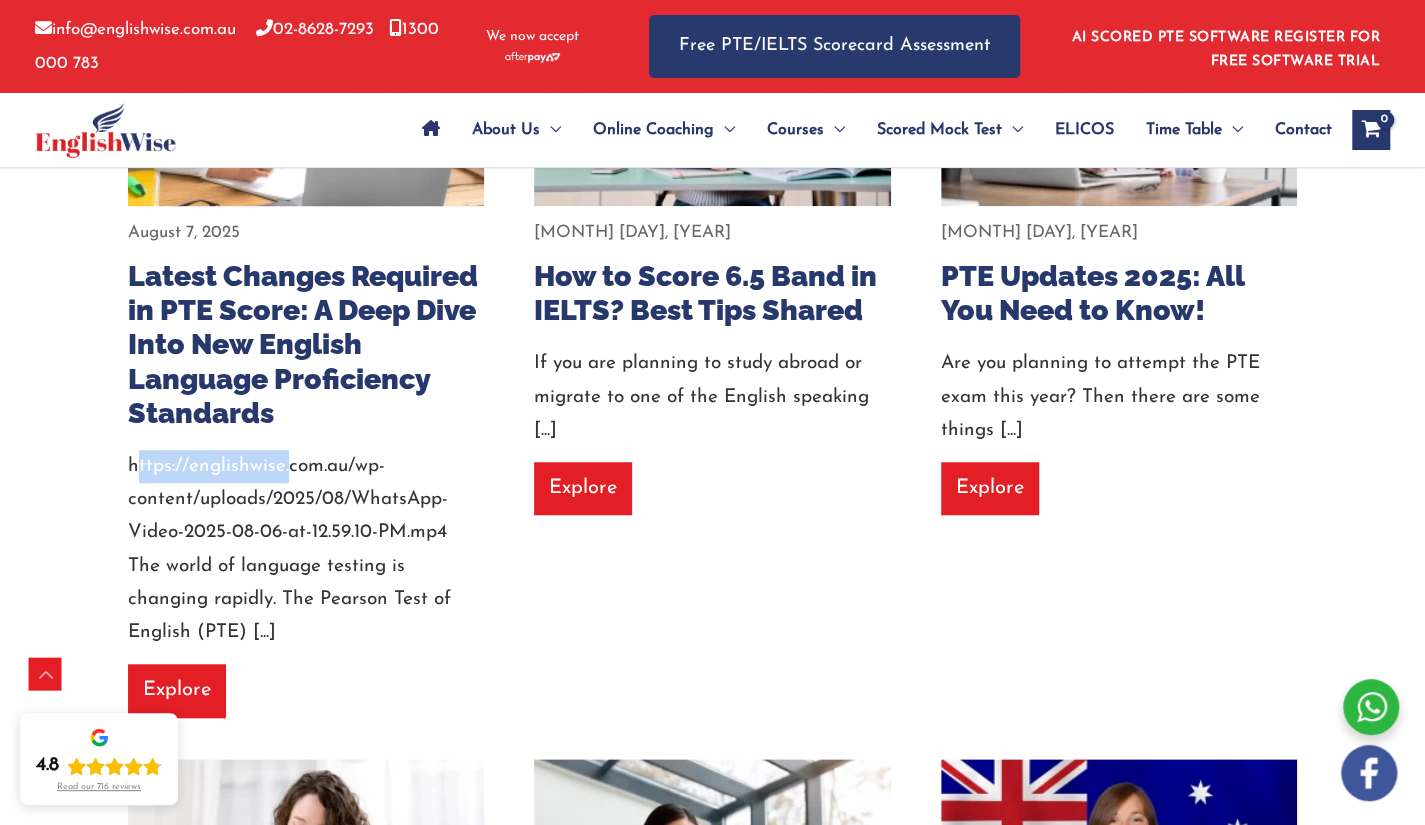 drag, startPoint x: 152, startPoint y: 469, endPoint x: 305, endPoint y: 481, distance: 153.46986 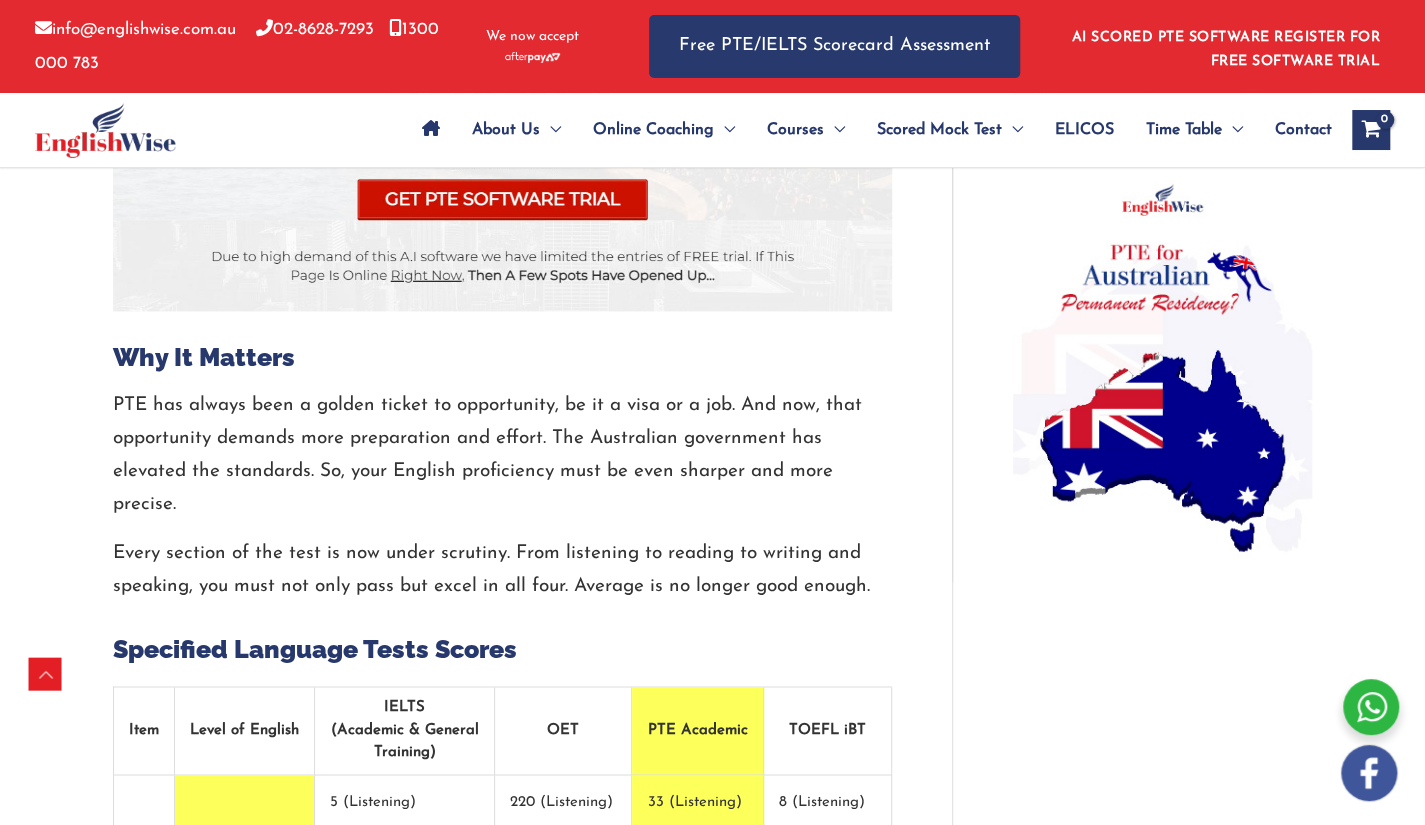 scroll, scrollTop: 1421, scrollLeft: 0, axis: vertical 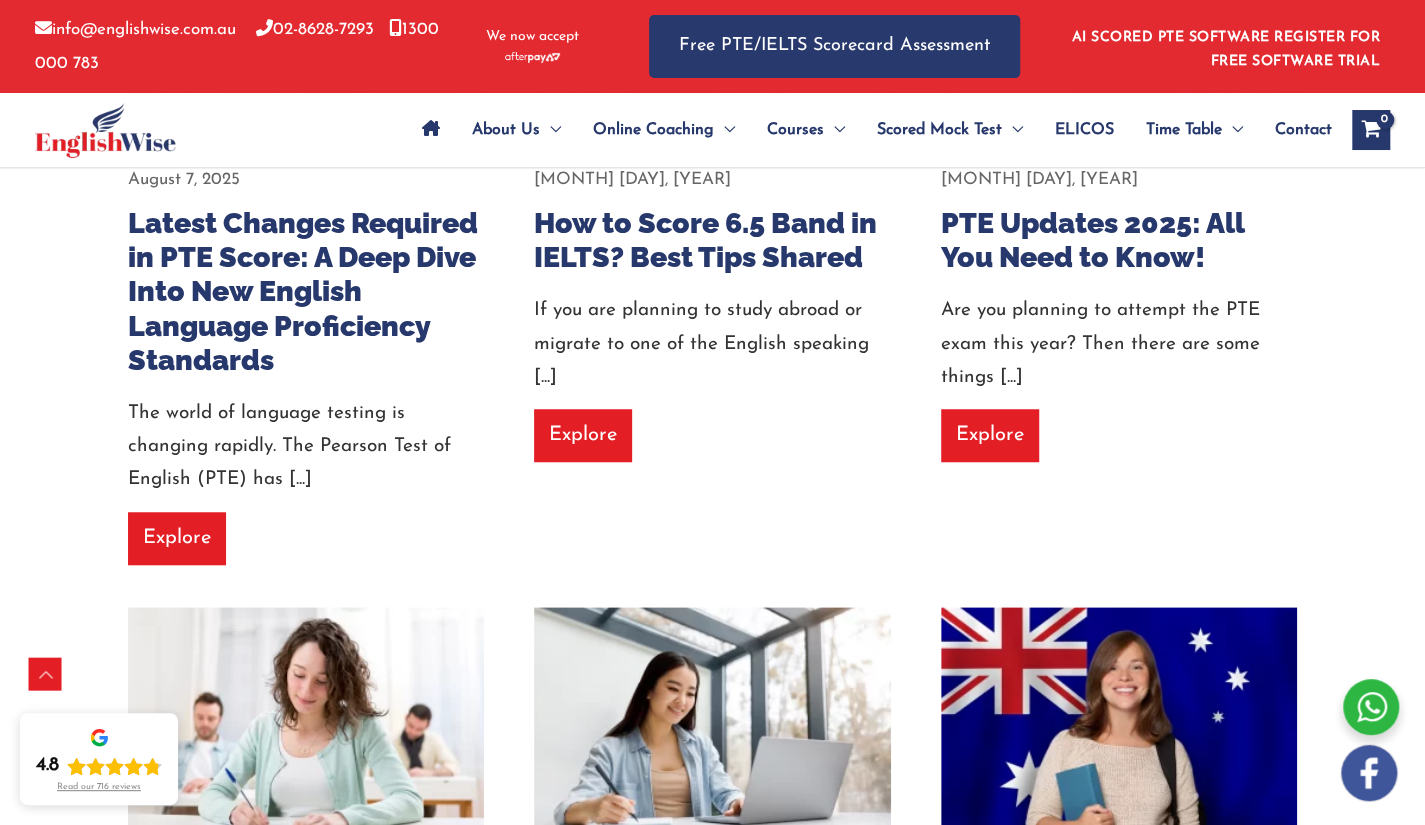 click on "Latest Changes Required in PTE Score: A Deep Dive Into New English Language Proficiency Standards" at bounding box center (303, 291) 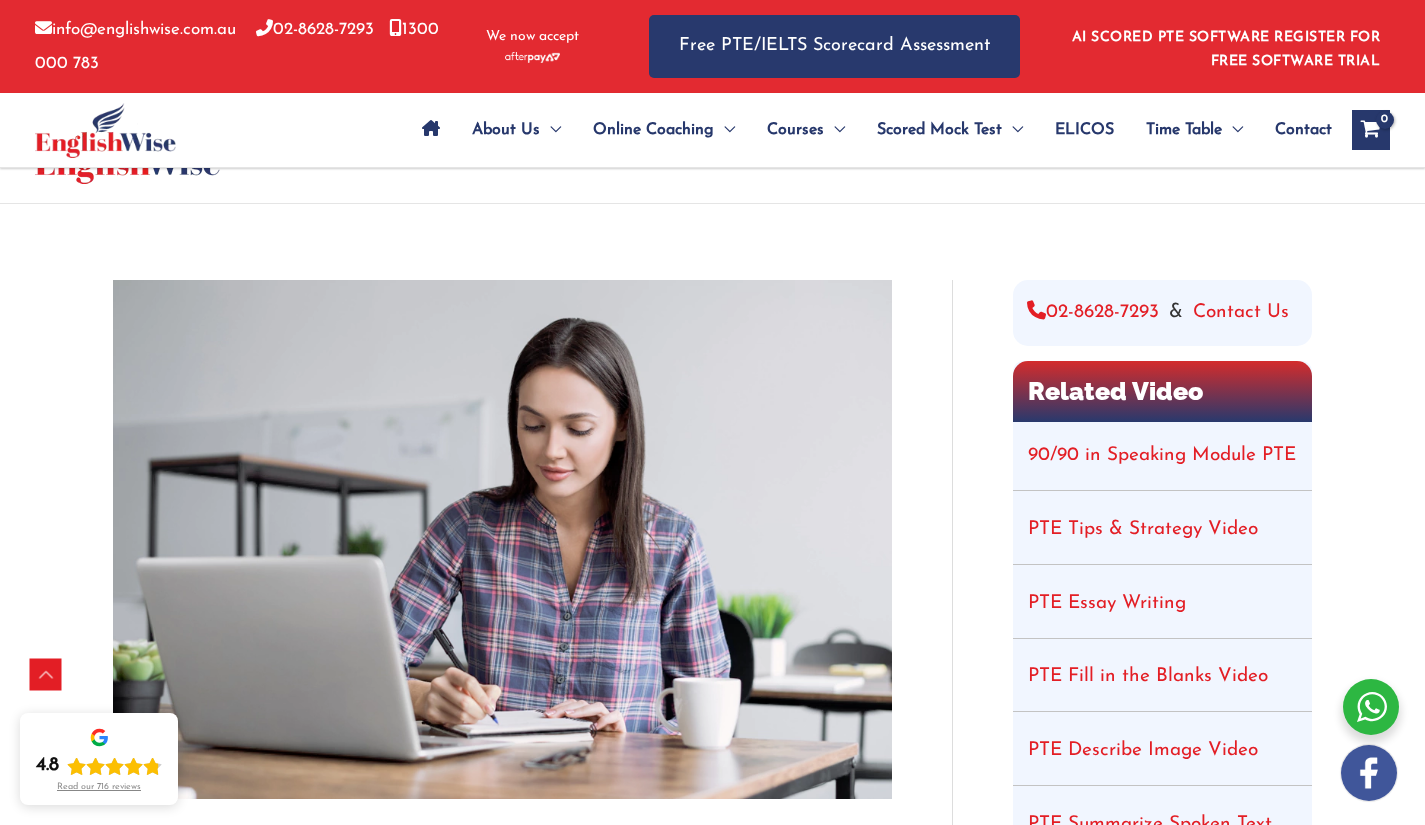 scroll, scrollTop: 693, scrollLeft: 0, axis: vertical 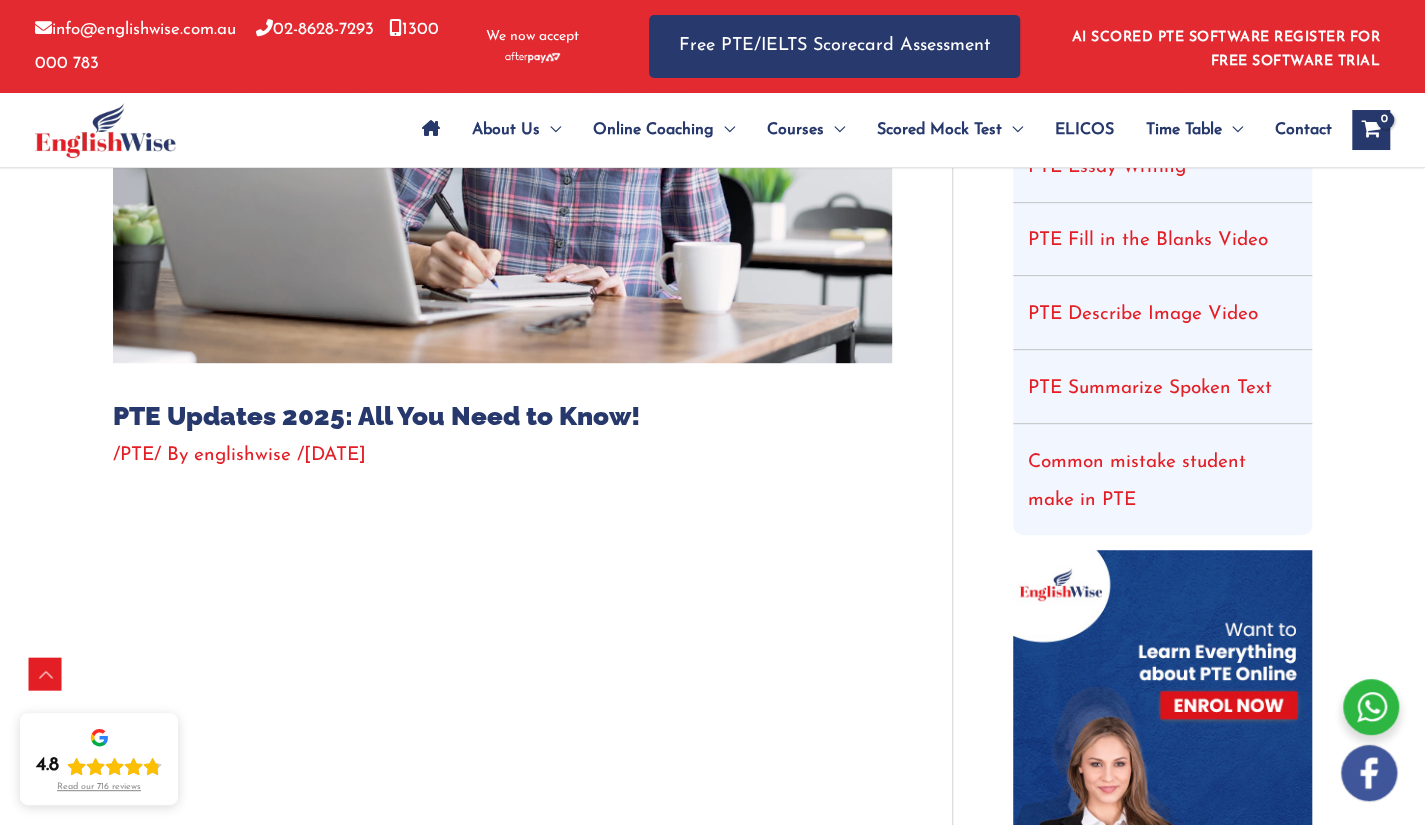 click at bounding box center (502, 103) 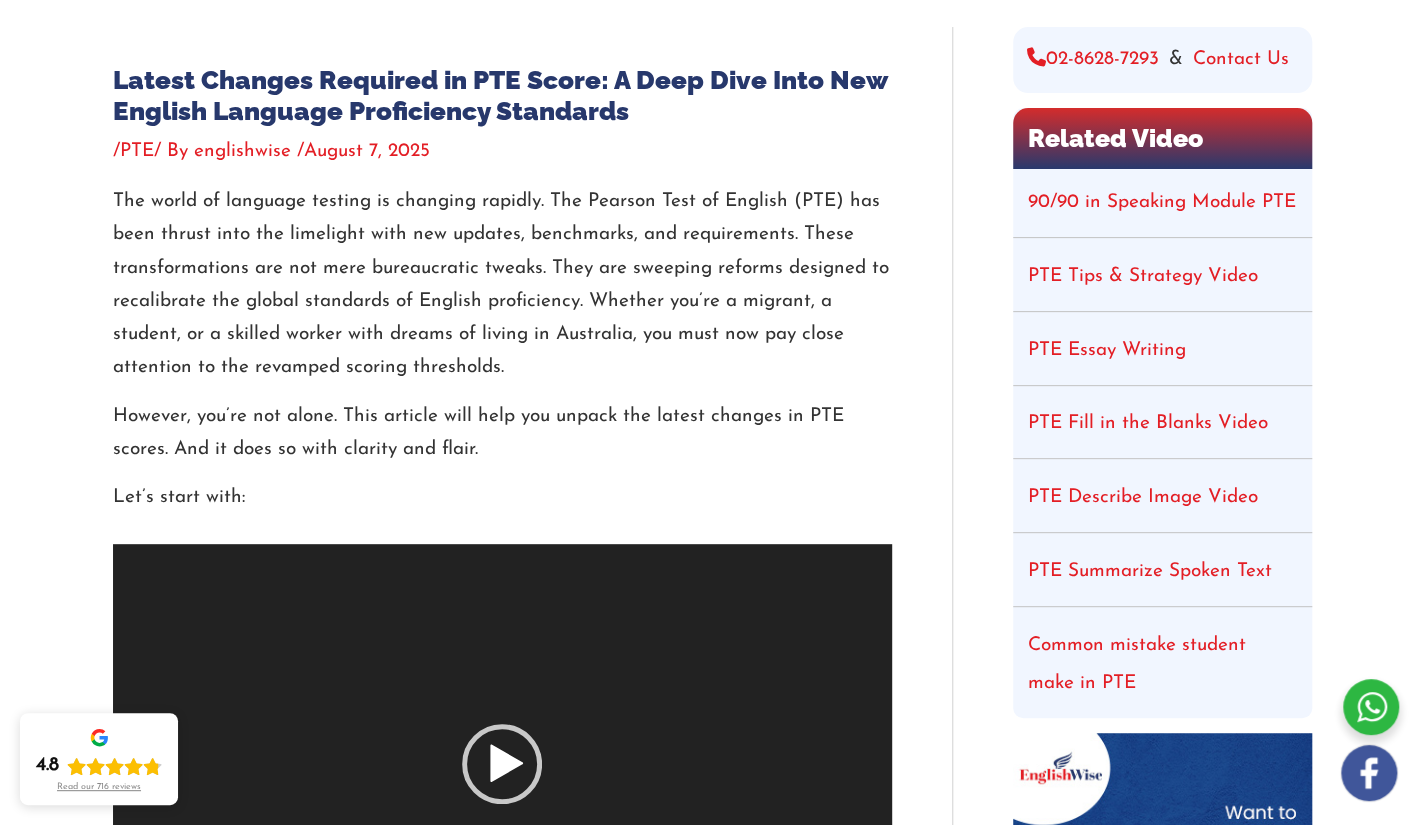 scroll, scrollTop: 0, scrollLeft: 0, axis: both 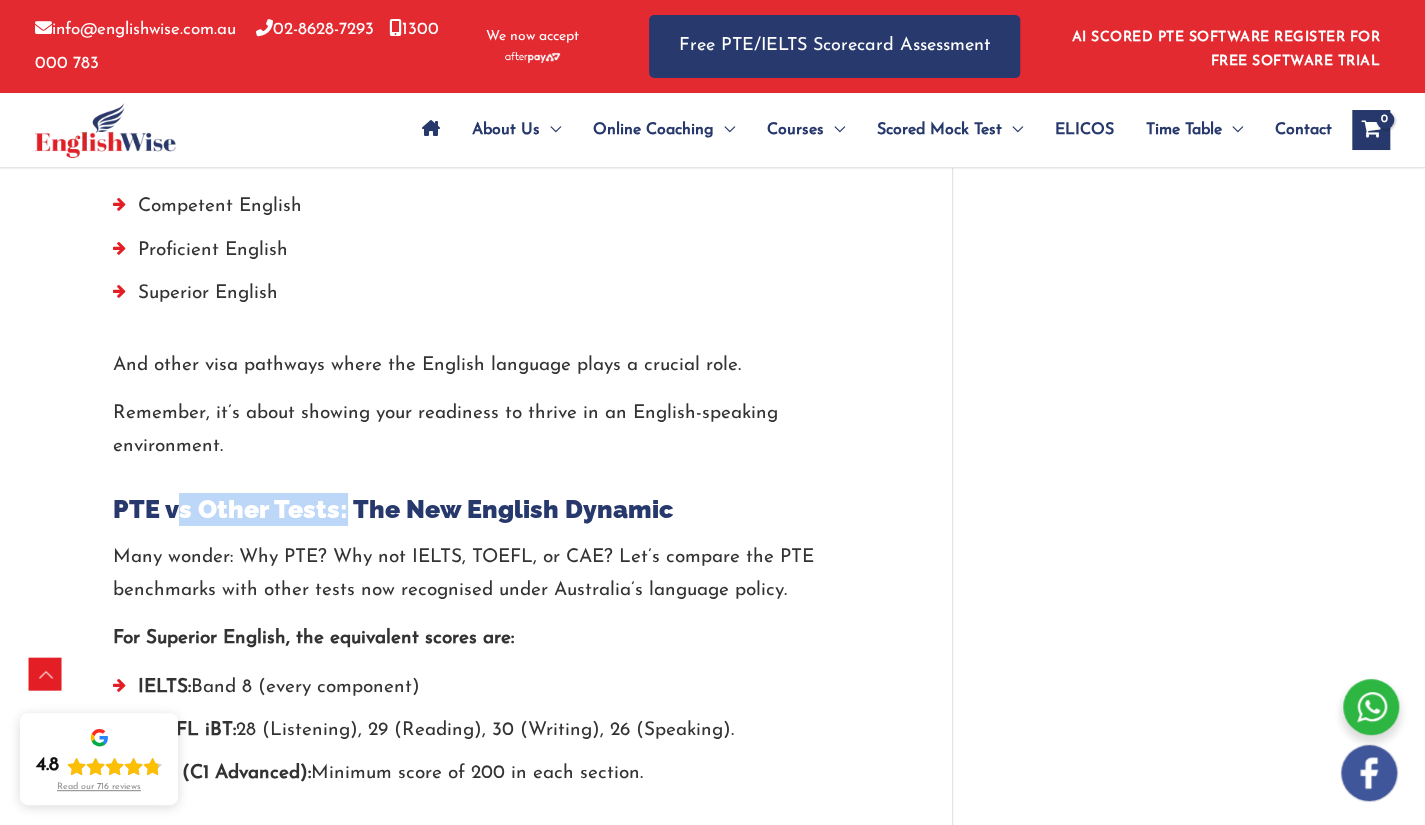 drag, startPoint x: 174, startPoint y: 441, endPoint x: 341, endPoint y: 441, distance: 167 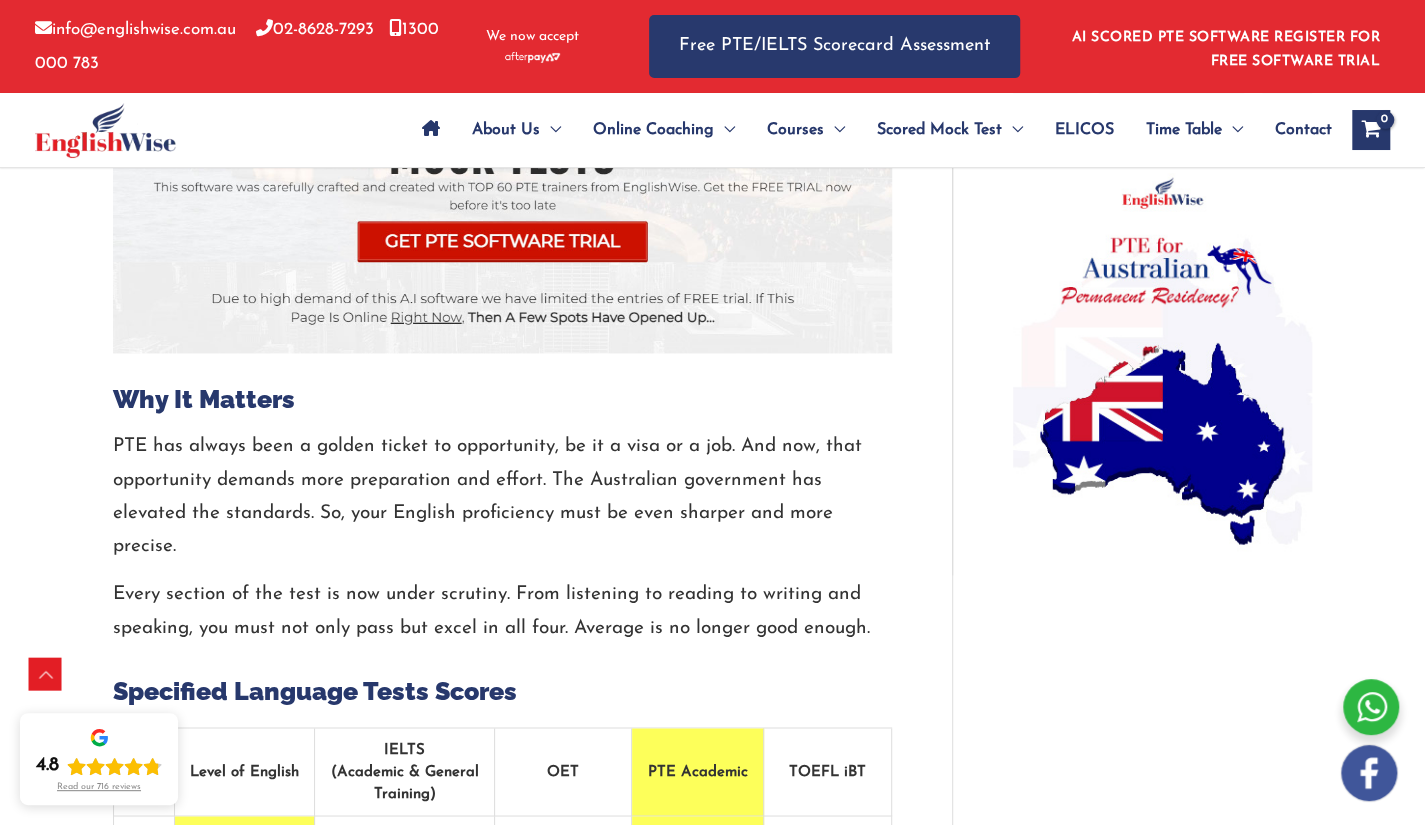scroll, scrollTop: 1427, scrollLeft: 0, axis: vertical 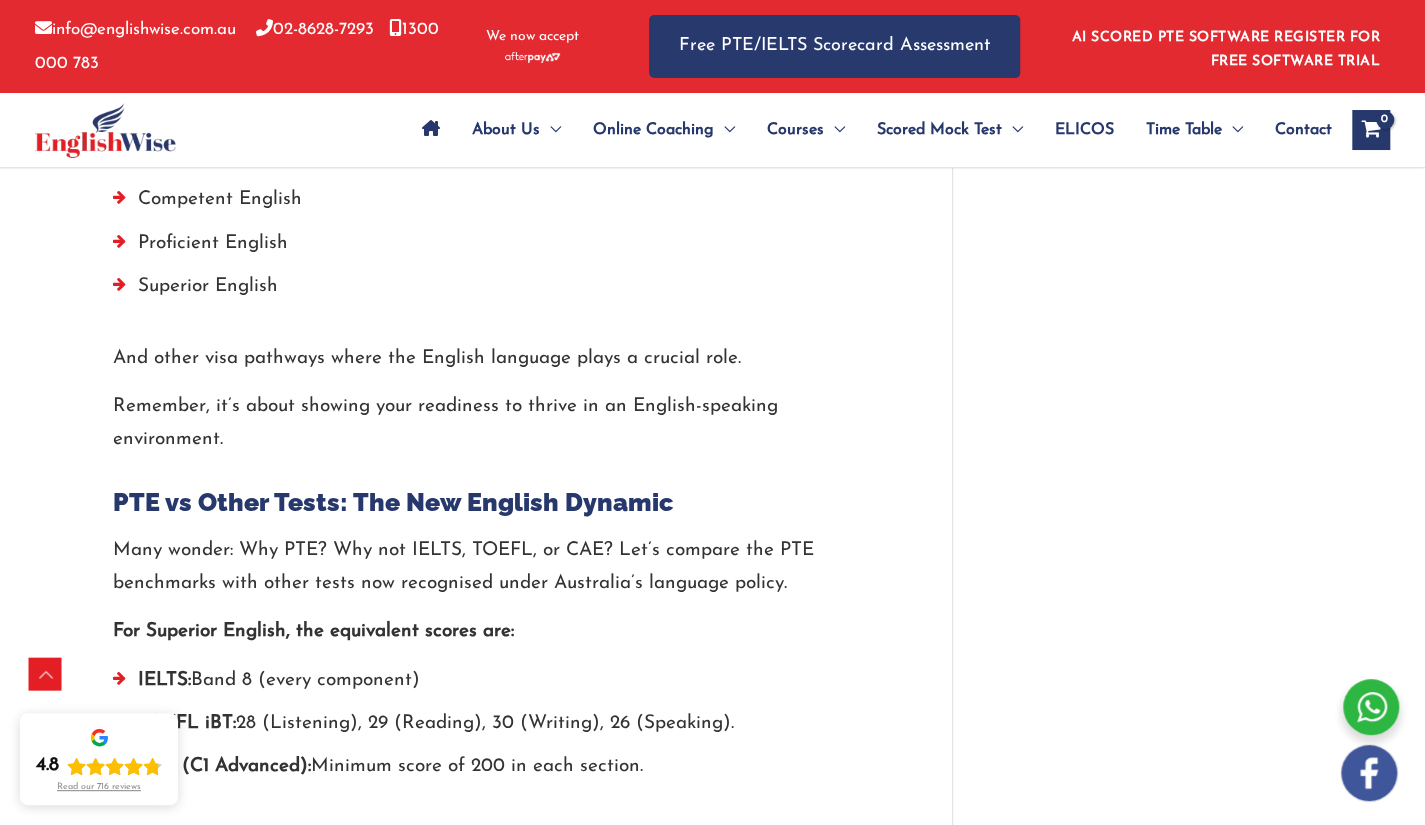 click on "Proficient English" at bounding box center (502, 248) 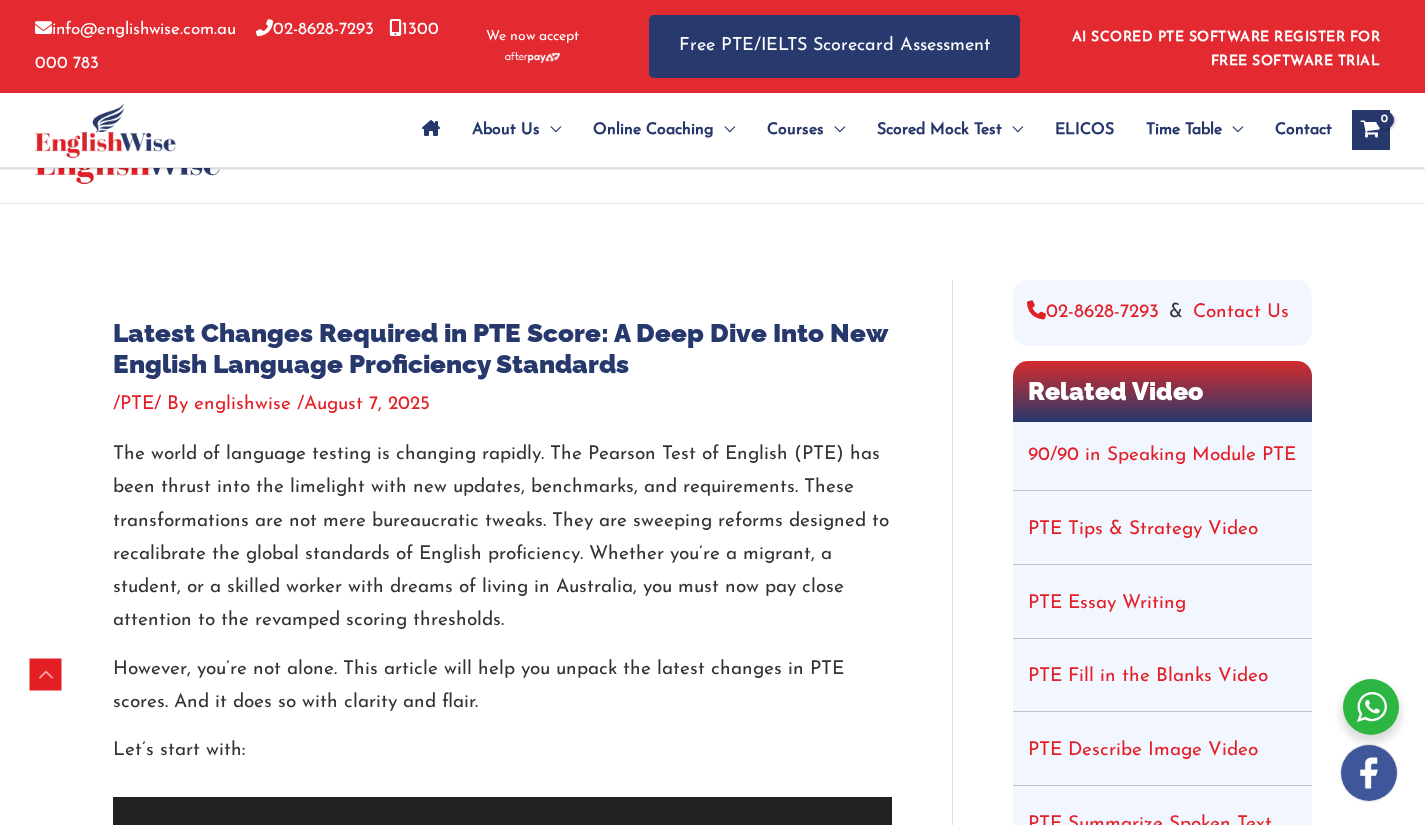 scroll, scrollTop: 3570, scrollLeft: 0, axis: vertical 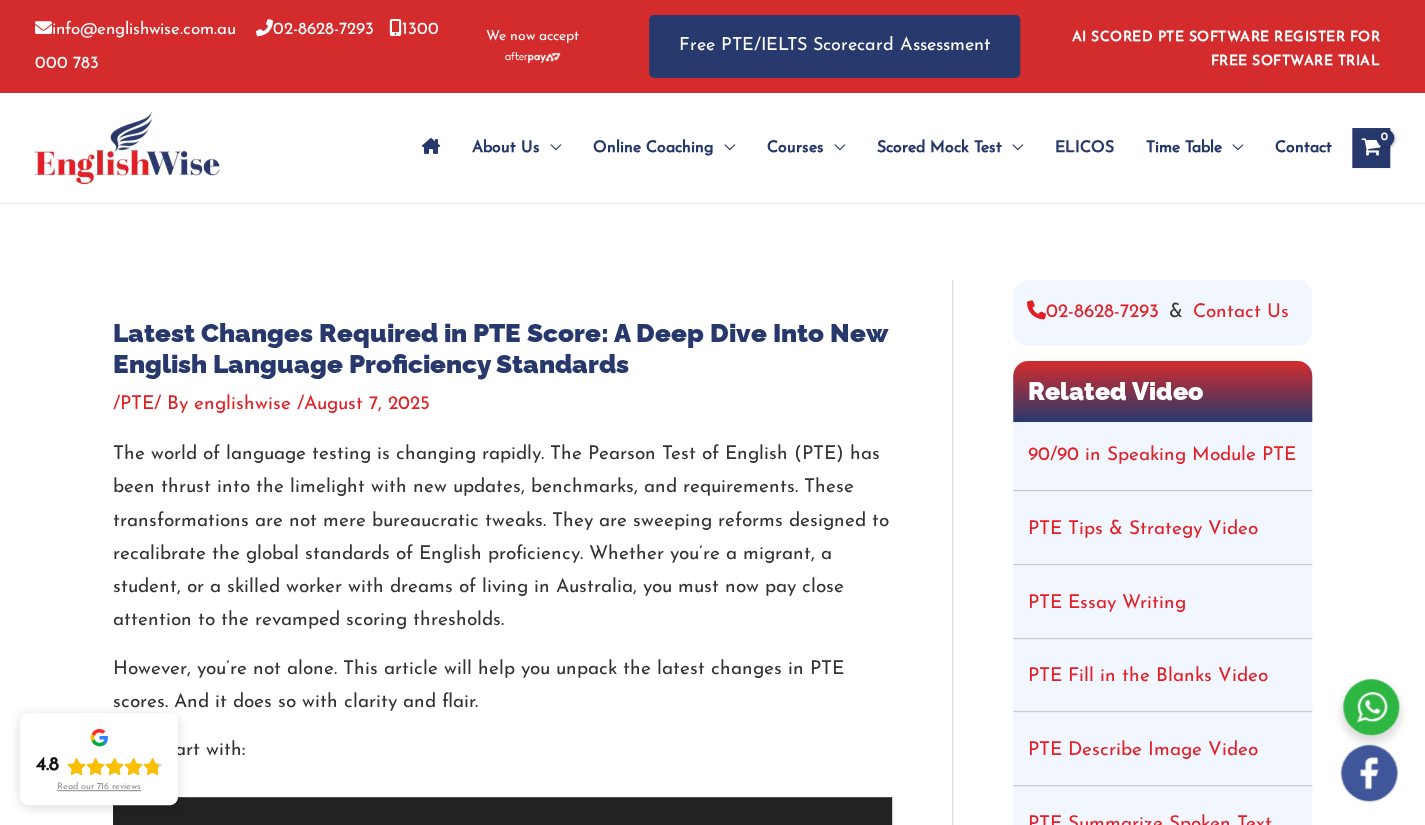 click on "The world of language testing is changing rapidly. The Pearson Test of English (PTE) has been thrust into the limelight with new updates, benchmarks, and requirements. These transformations are not mere bureaucratic tweaks. They are sweeping reforms designed to recalibrate the global standards of English proficiency. Whether you’re a migrant, a student, or a skilled worker with dreams of living in Australia, you must now pay close attention to the revamped scoring thresholds." 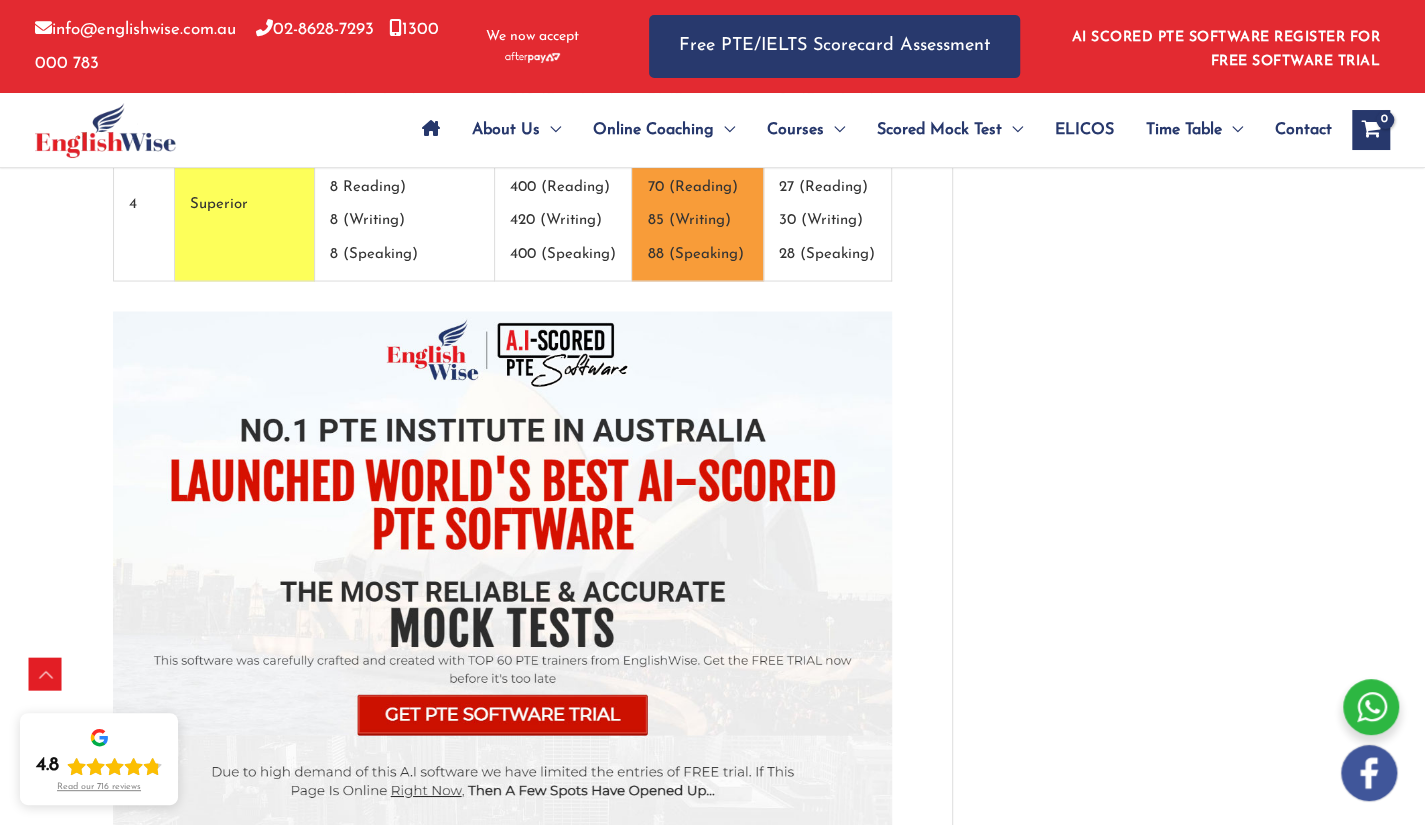 scroll, scrollTop: 2035, scrollLeft: 0, axis: vertical 